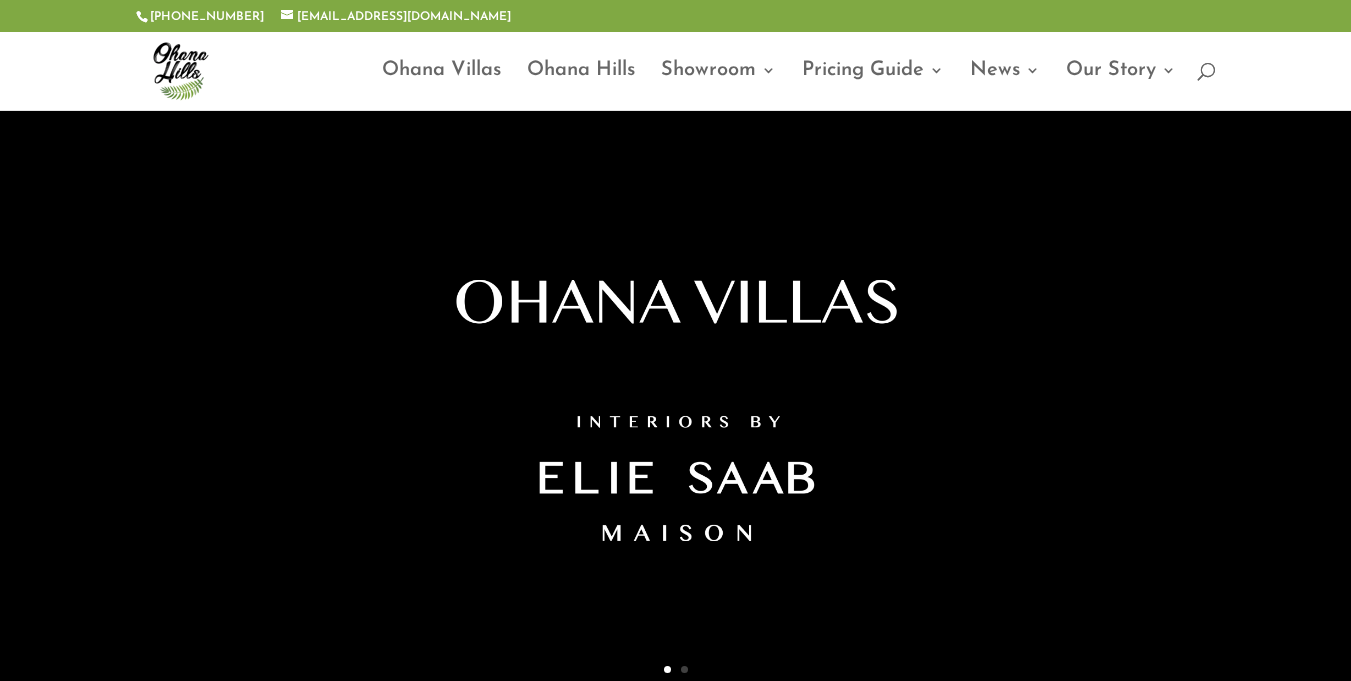 scroll, scrollTop: 500, scrollLeft: 0, axis: vertical 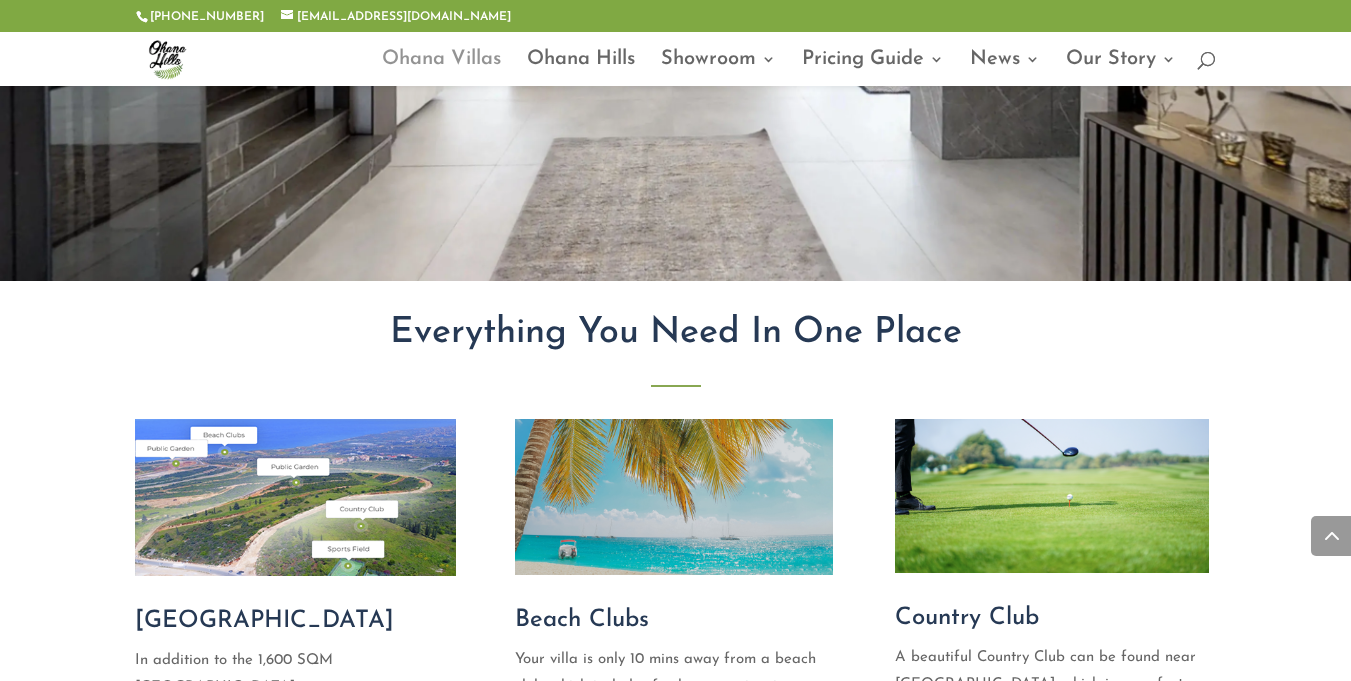 click on "Ohana Villas" at bounding box center (441, 69) 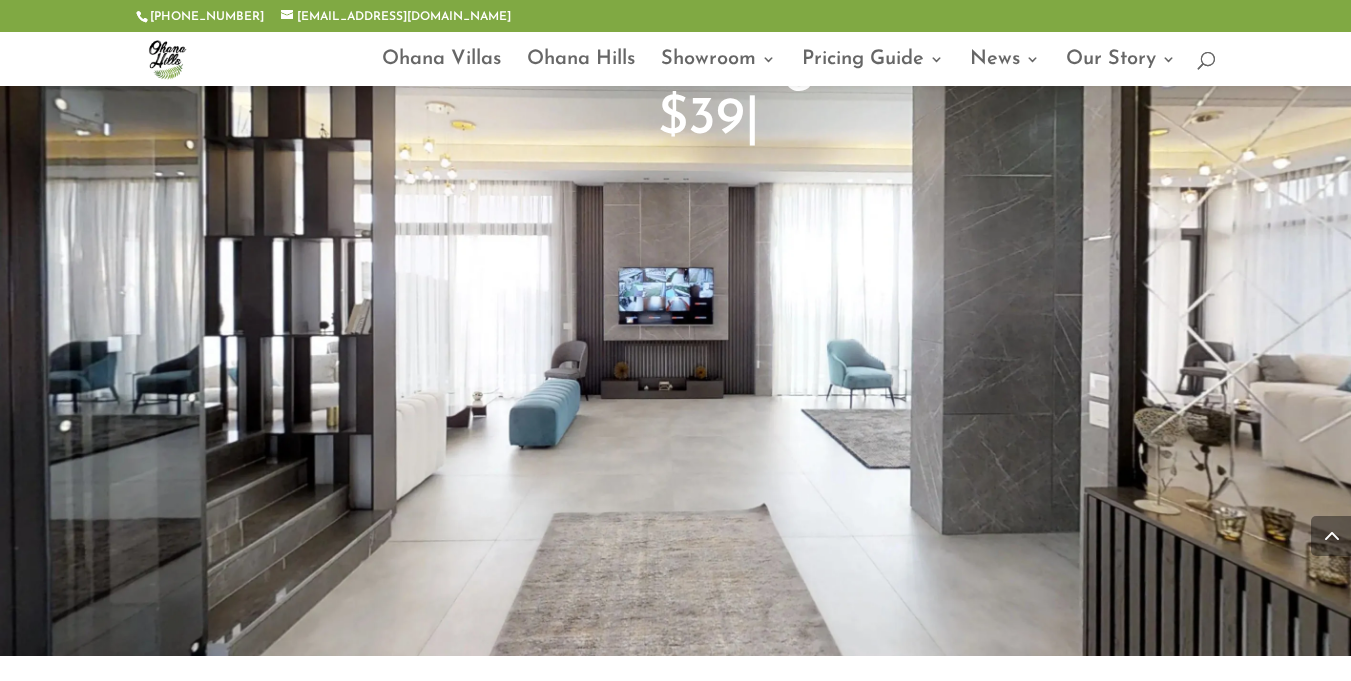 scroll, scrollTop: 3600, scrollLeft: 0, axis: vertical 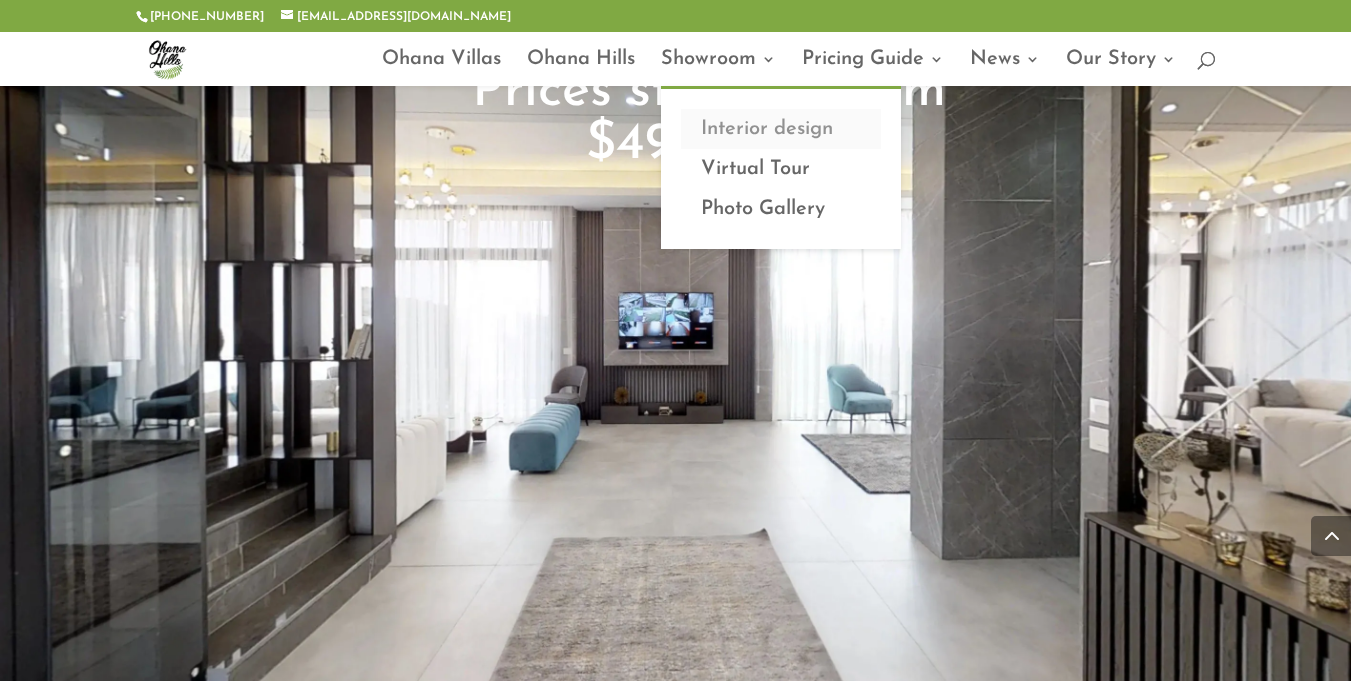 click on "Interior design" at bounding box center (781, 129) 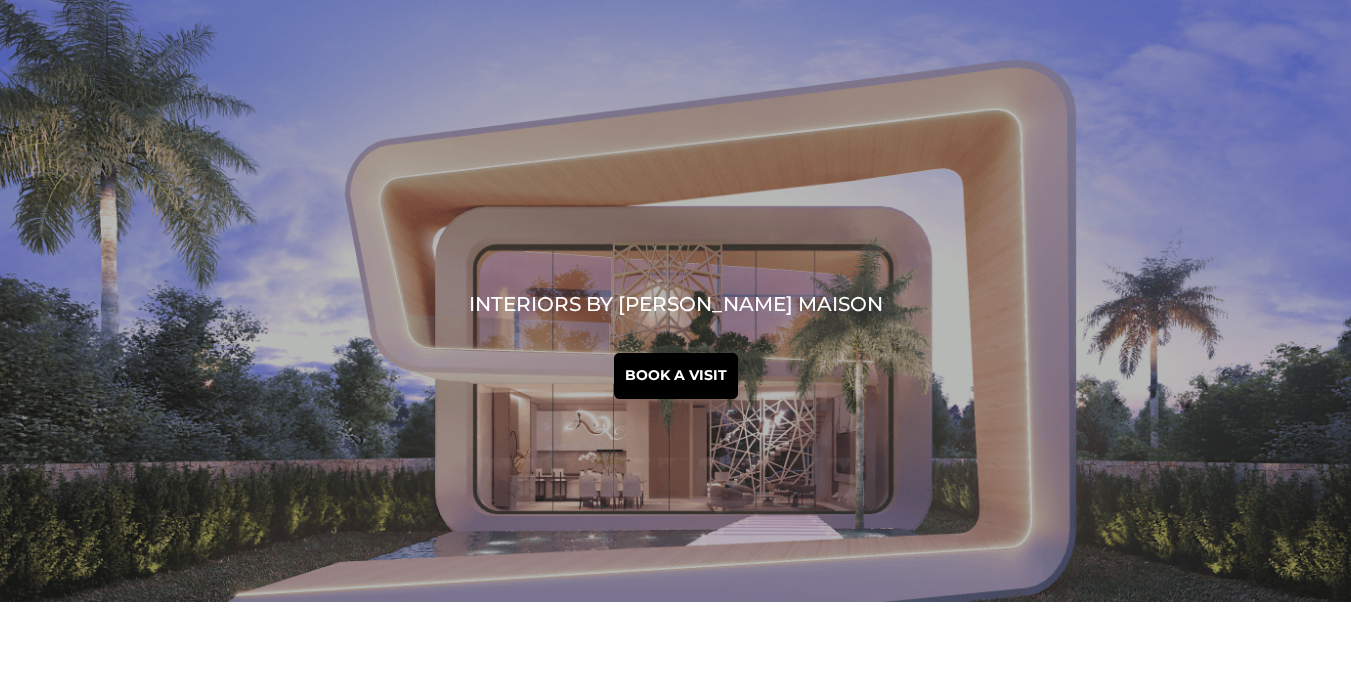 scroll, scrollTop: 0, scrollLeft: 0, axis: both 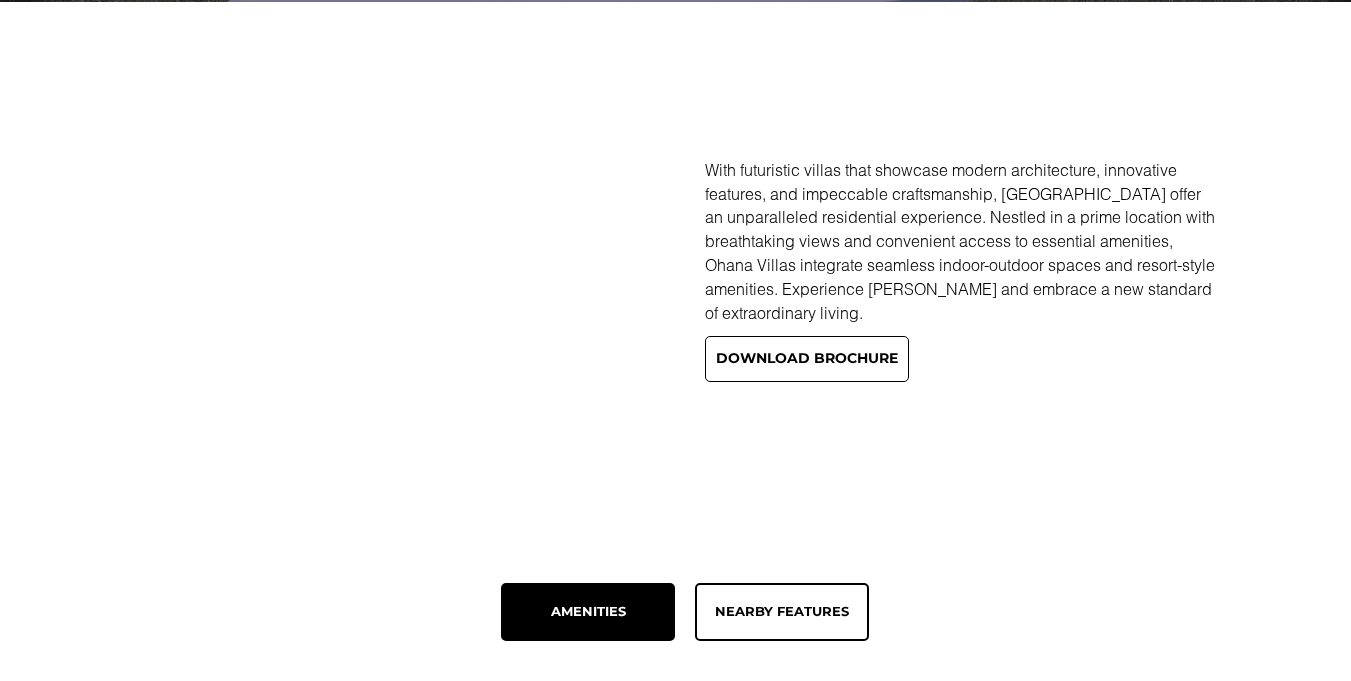 click on "Download brochure" at bounding box center (807, 359) 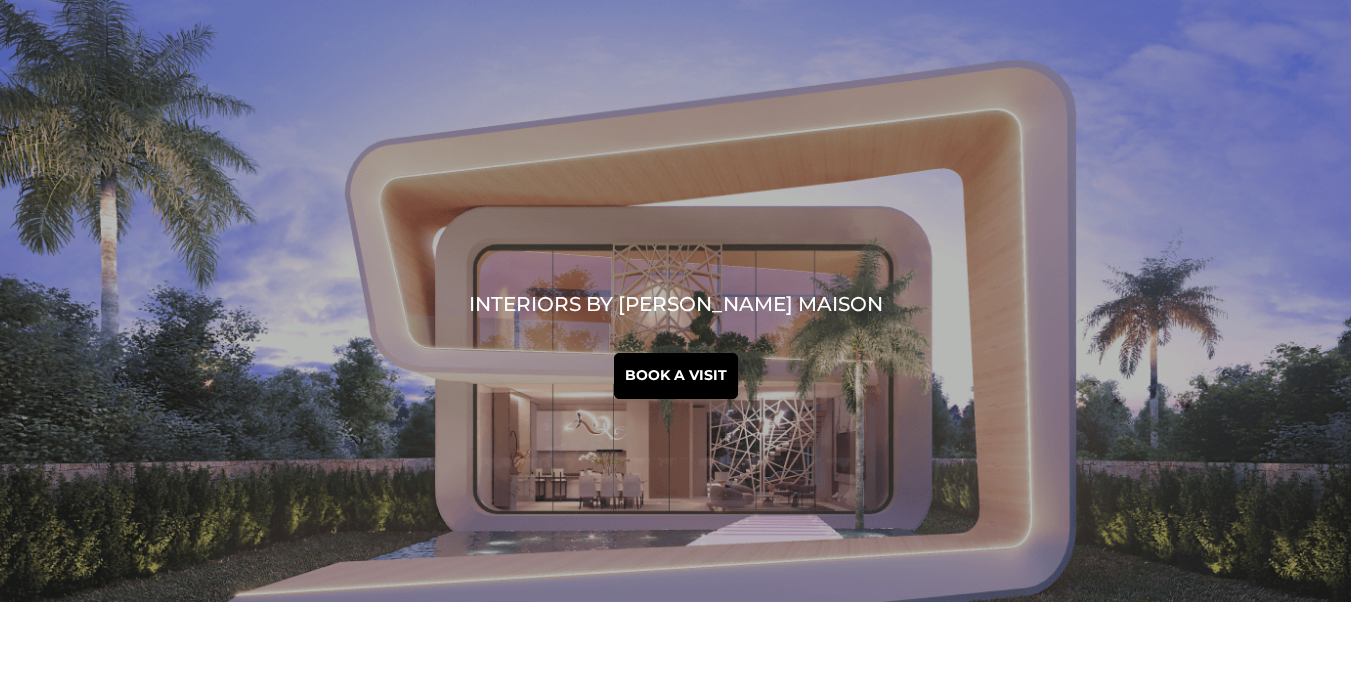 scroll, scrollTop: 0, scrollLeft: 0, axis: both 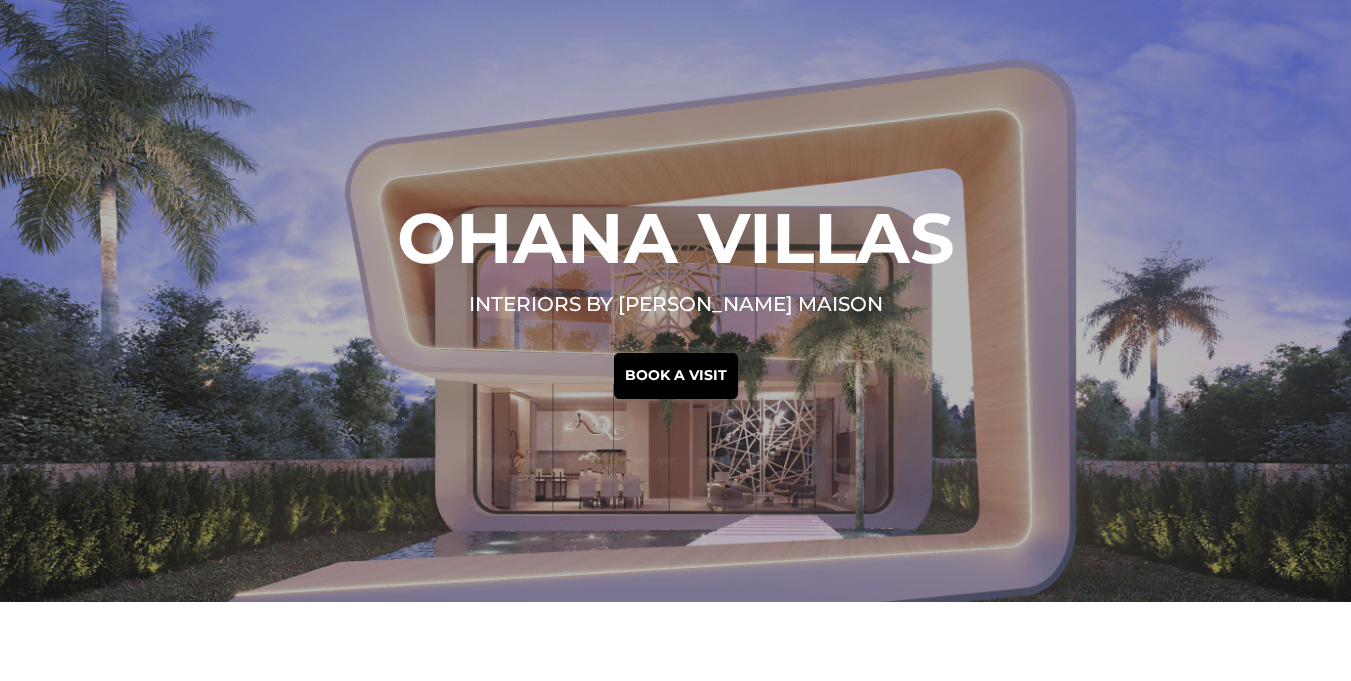 drag, startPoint x: 767, startPoint y: 200, endPoint x: 764, endPoint y: 186, distance: 14.3178215 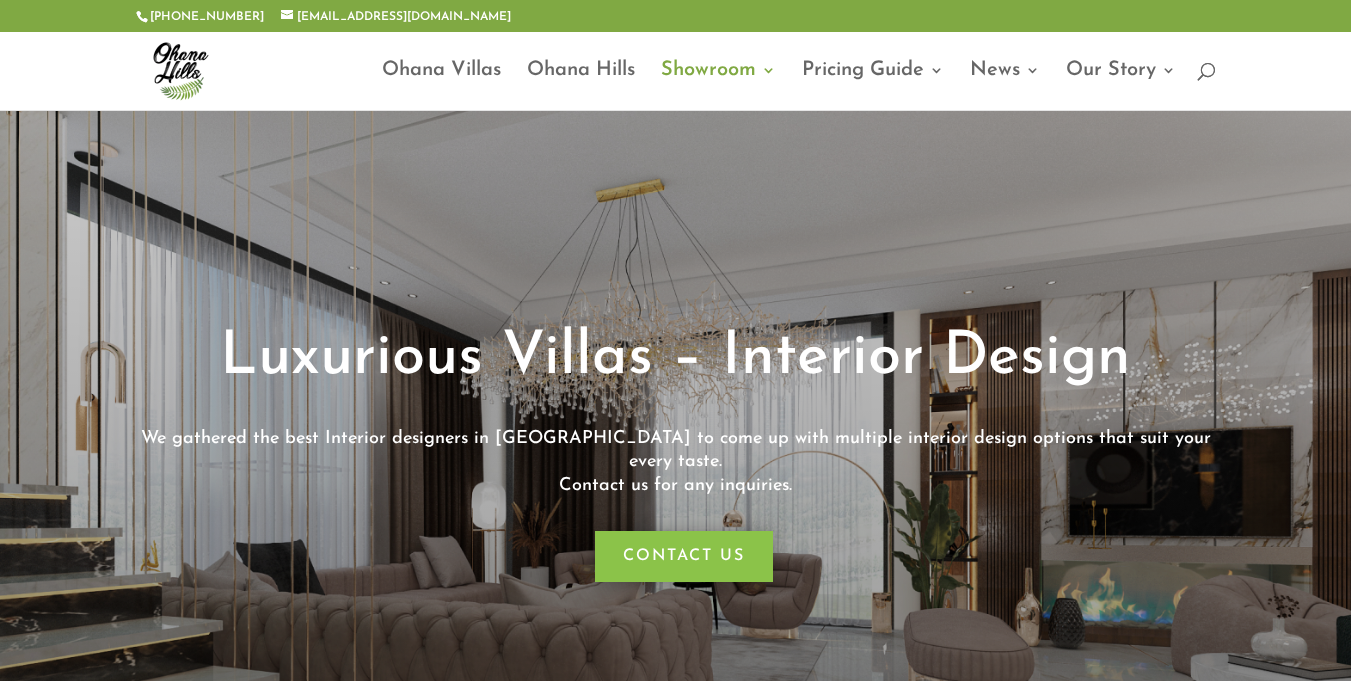 scroll, scrollTop: 0, scrollLeft: 0, axis: both 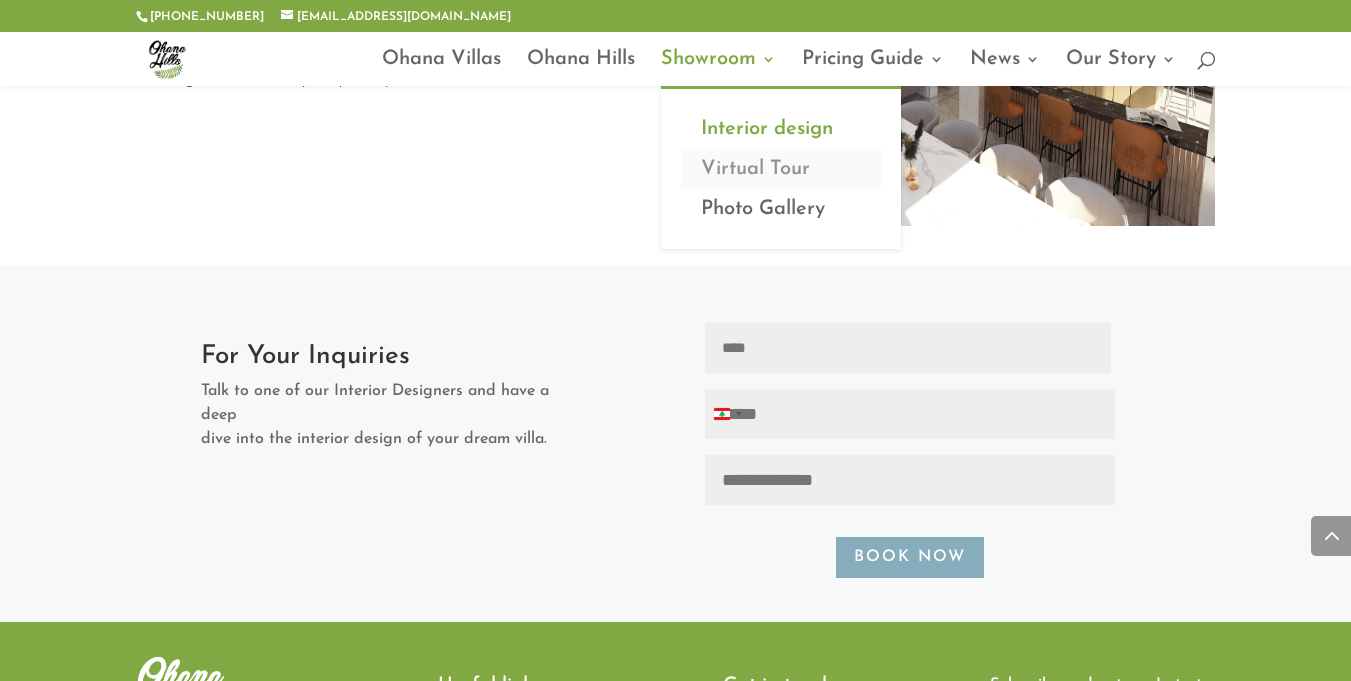 click on "Virtual Tour" at bounding box center (781, 169) 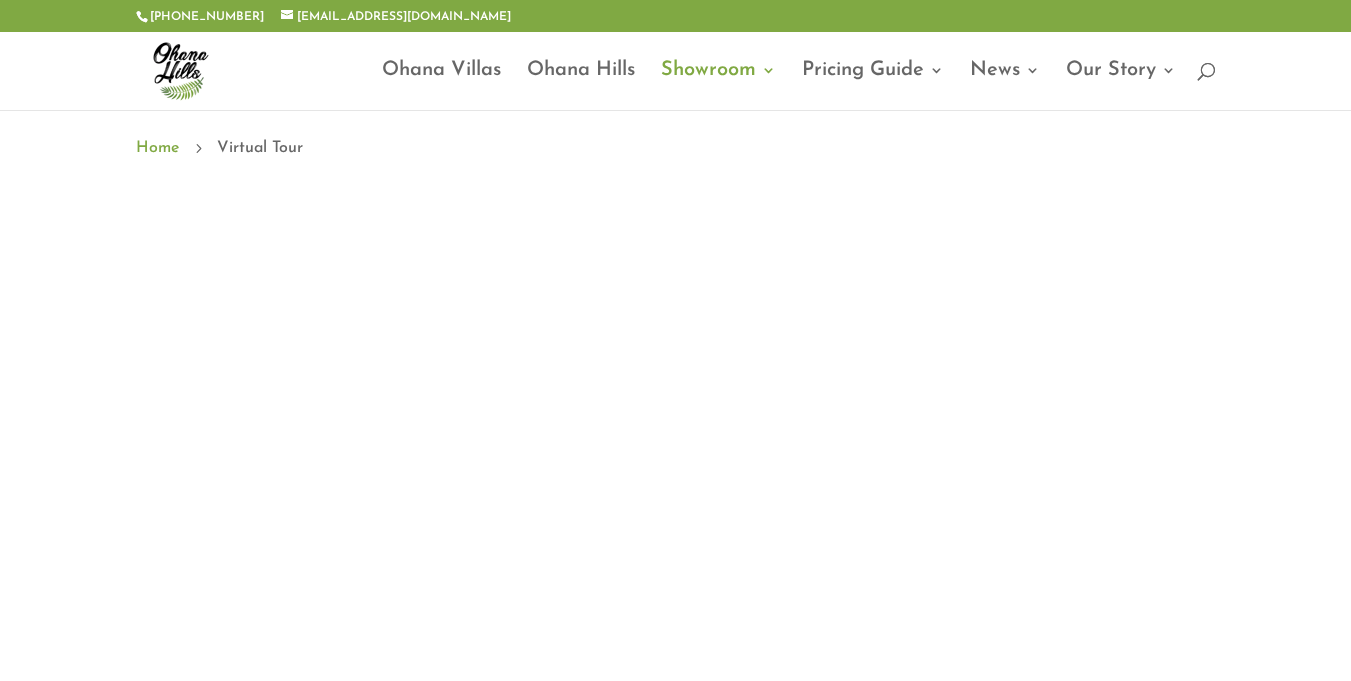 scroll, scrollTop: 0, scrollLeft: 0, axis: both 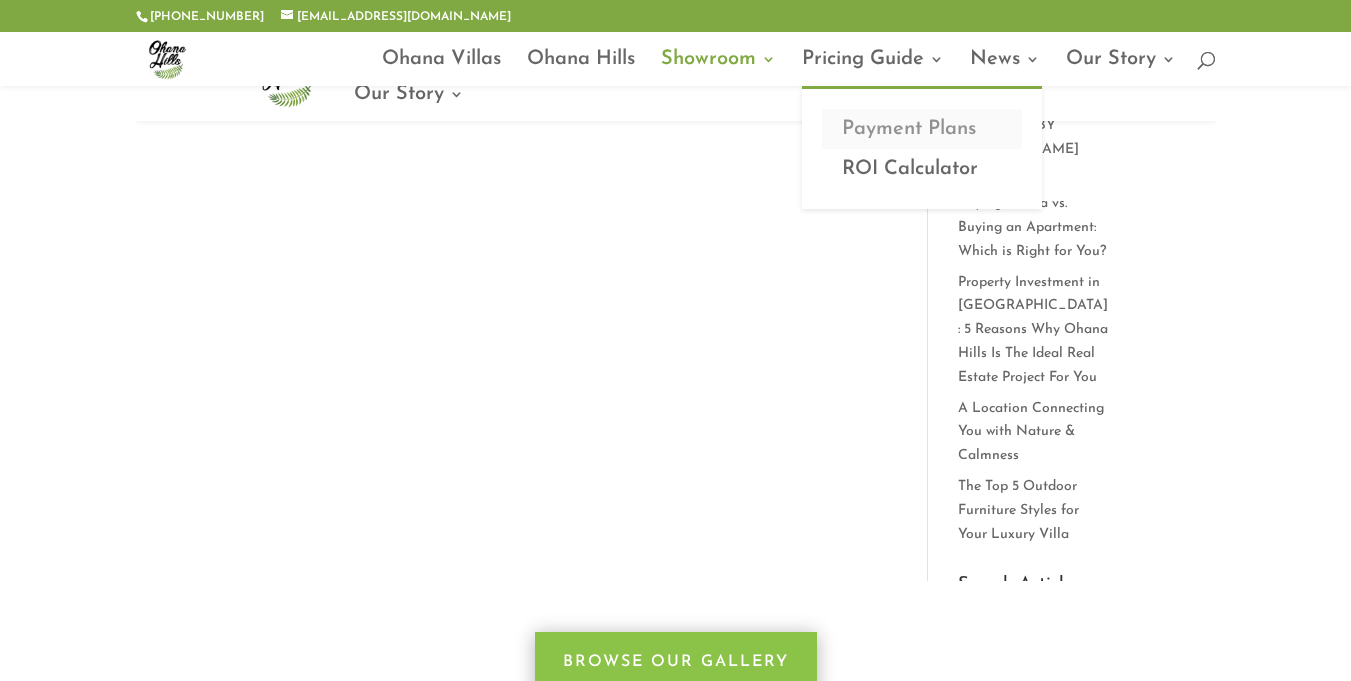 click on "Payment Plans" at bounding box center (922, 129) 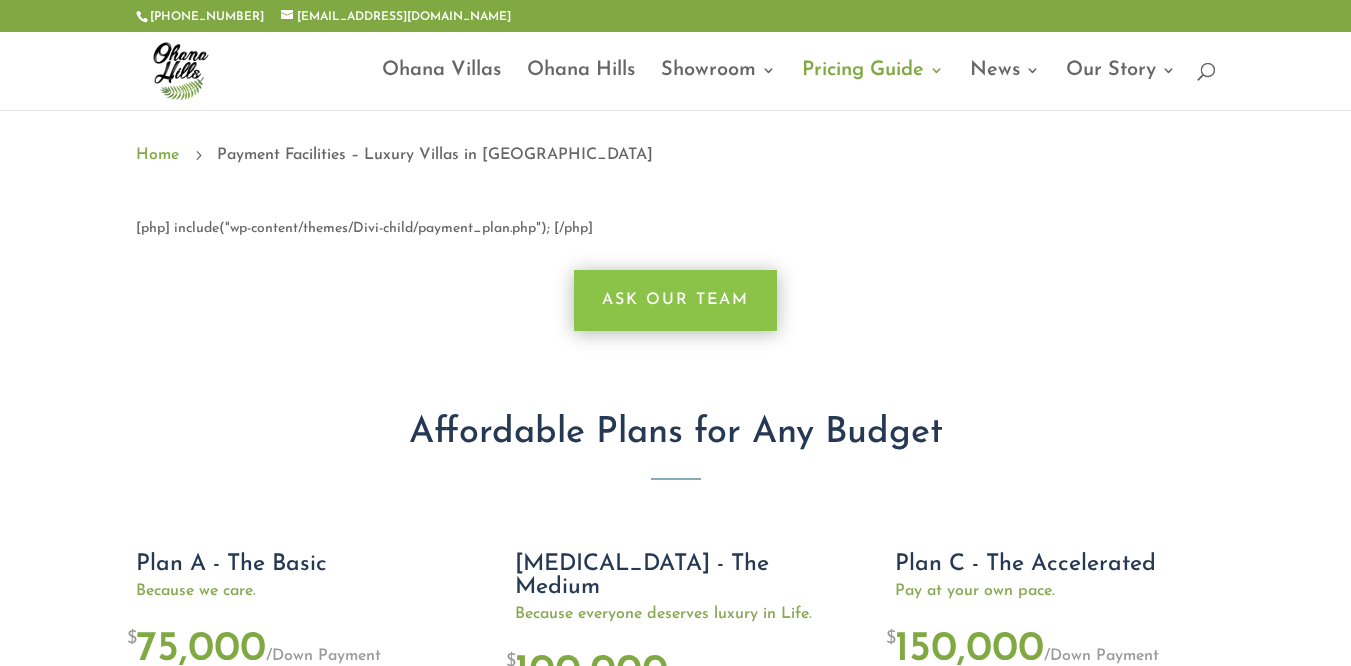 scroll, scrollTop: 0, scrollLeft: 0, axis: both 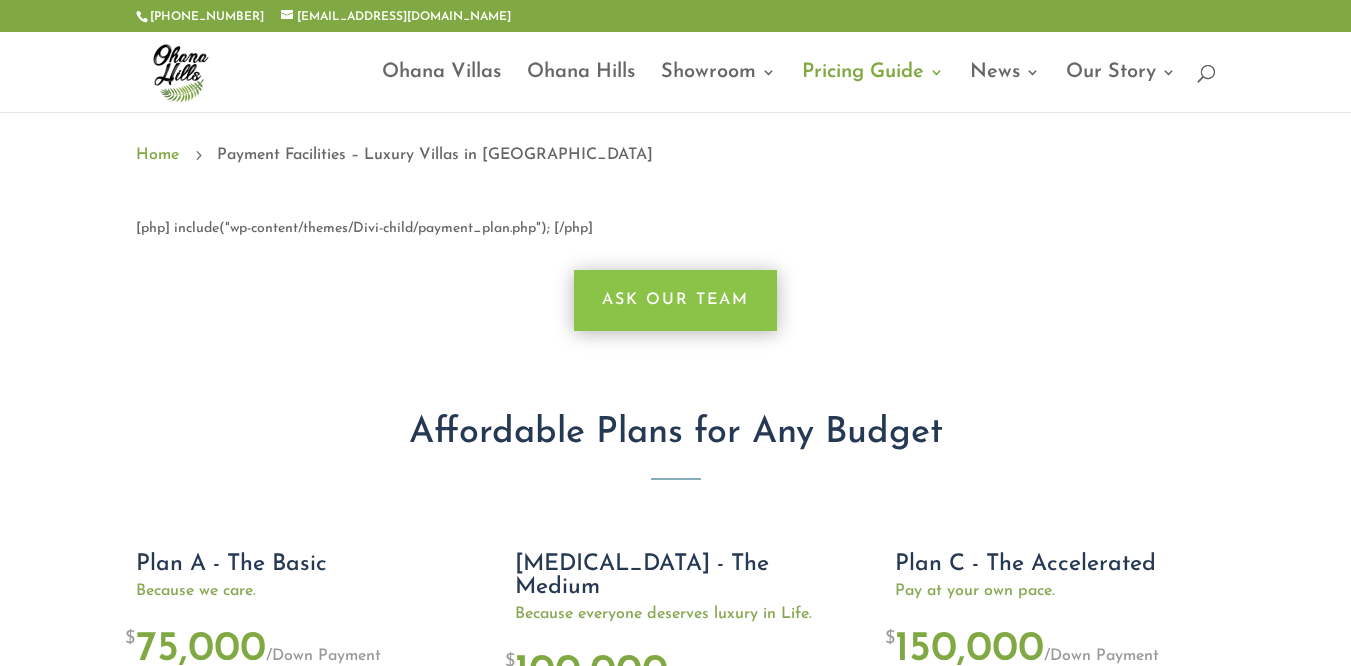 click at bounding box center [676, 72] 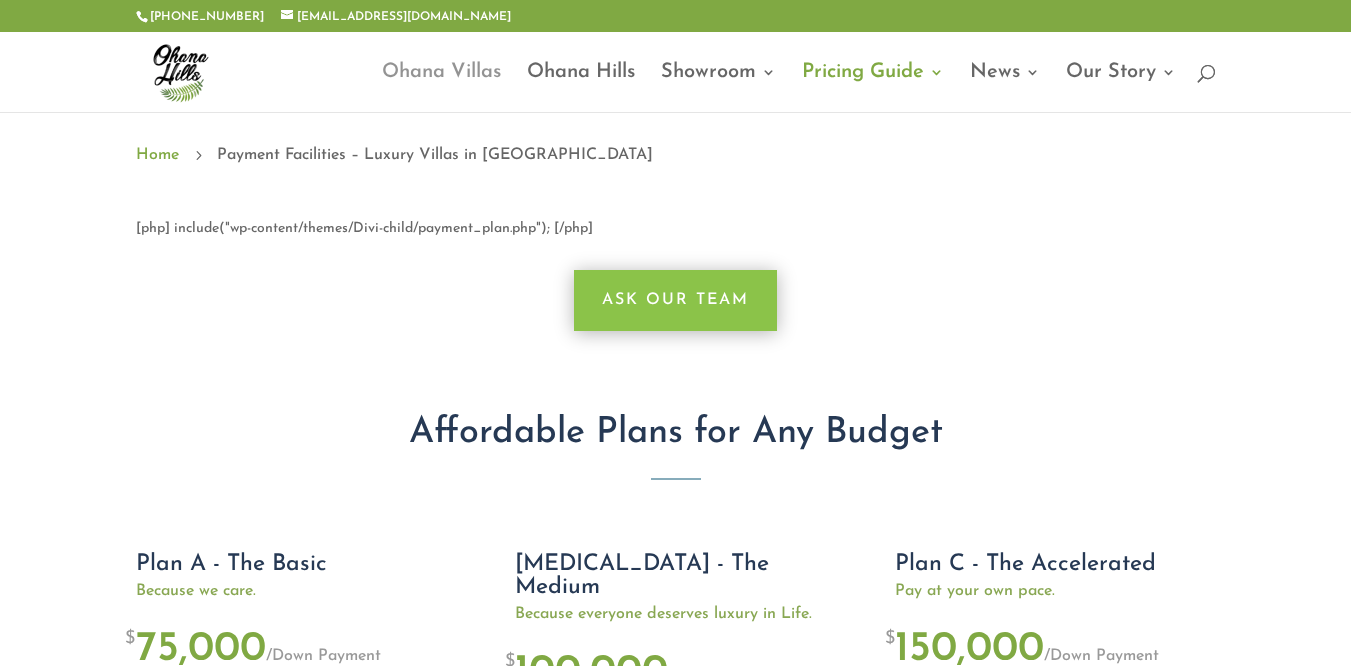 click on "Ohana Villas" at bounding box center (441, 88) 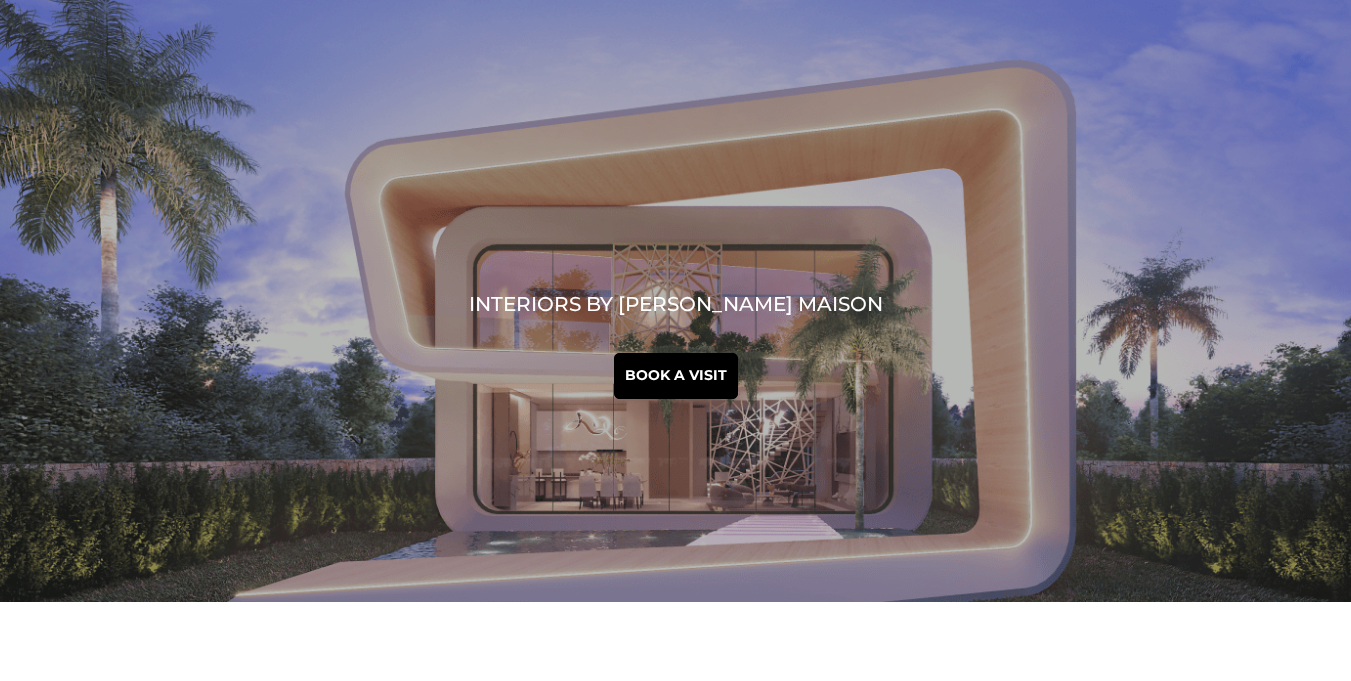 scroll, scrollTop: 0, scrollLeft: 0, axis: both 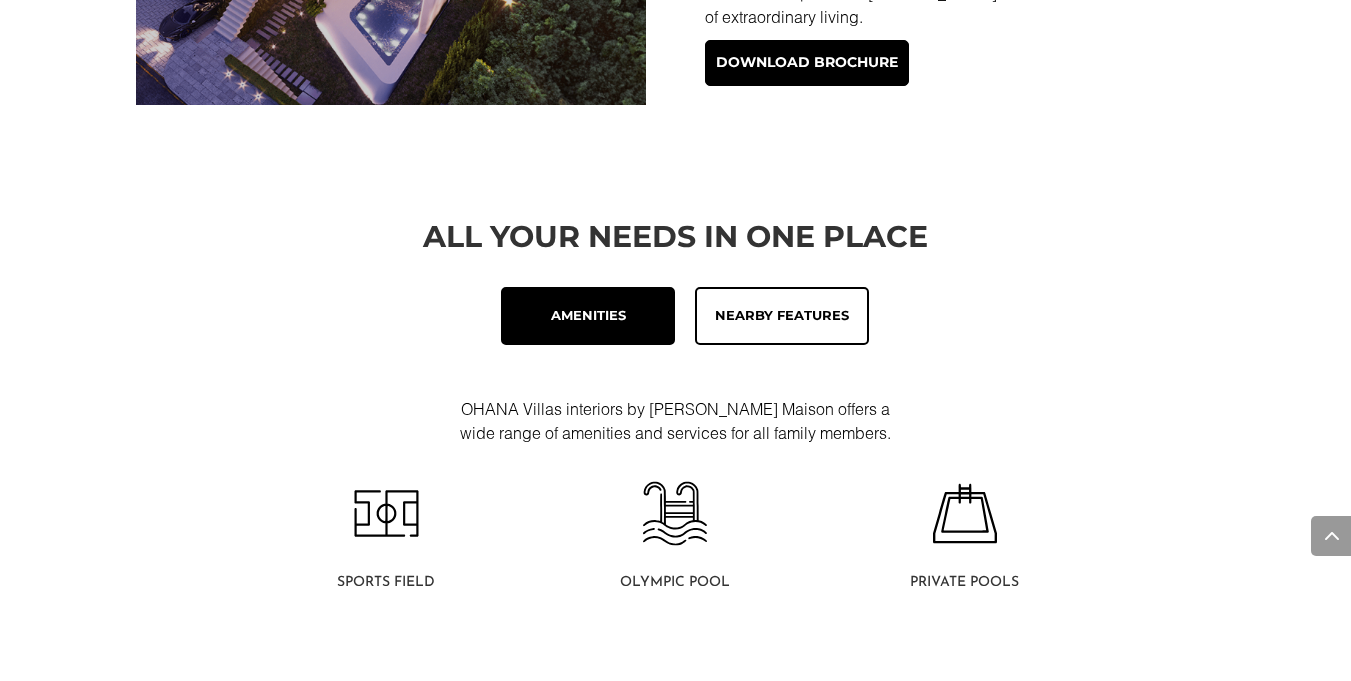 click on "All Your Needs In One Place" at bounding box center (676, 231) 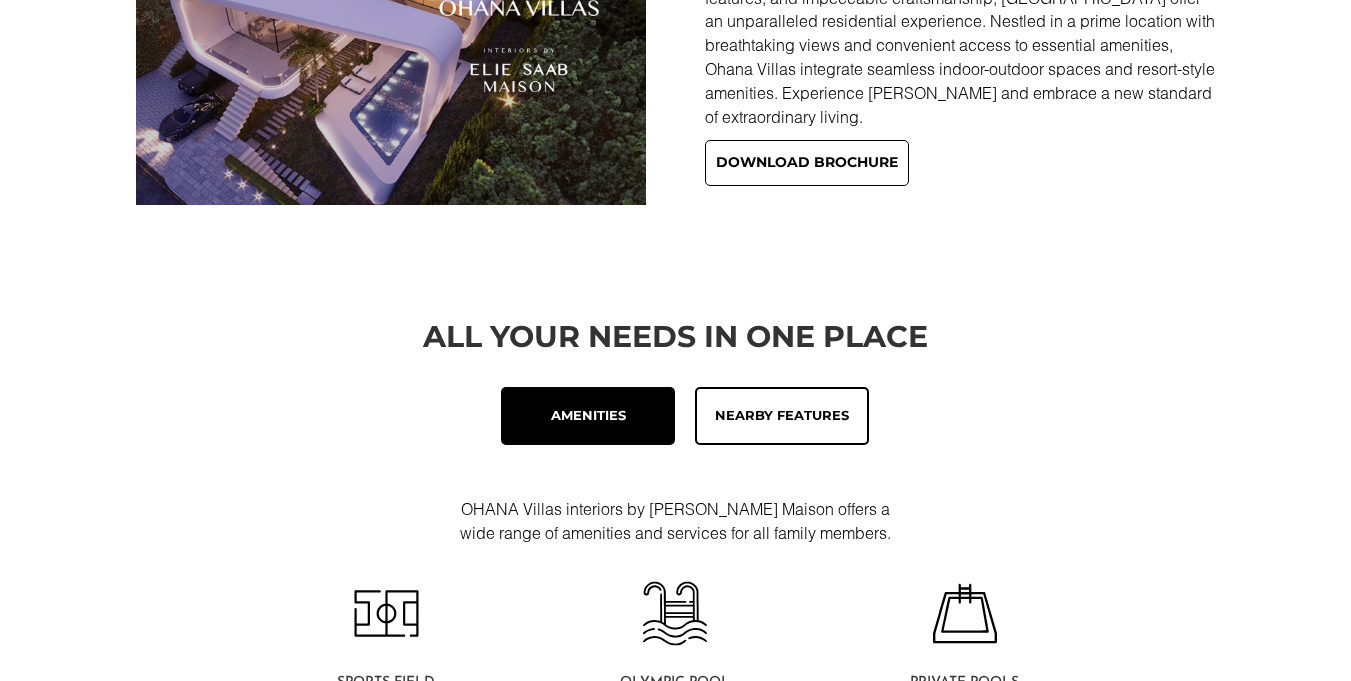 click on "Download brochure" at bounding box center [807, 163] 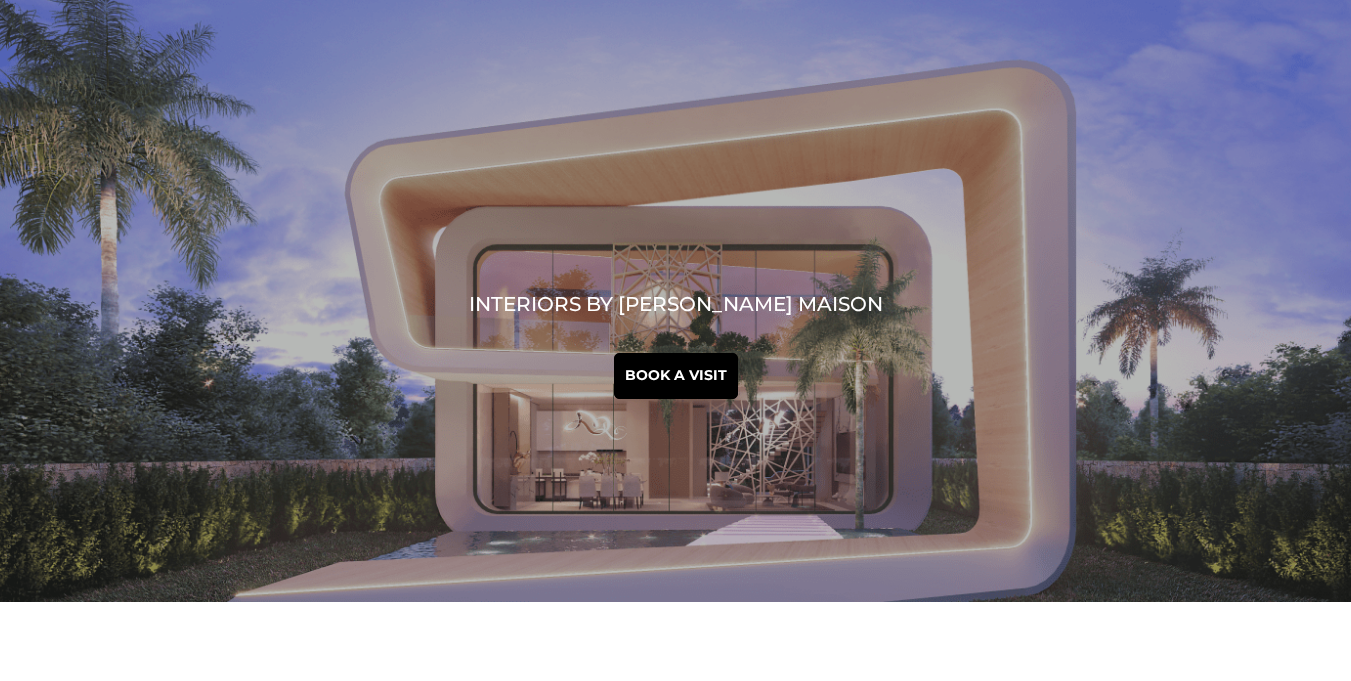 scroll, scrollTop: 0, scrollLeft: 0, axis: both 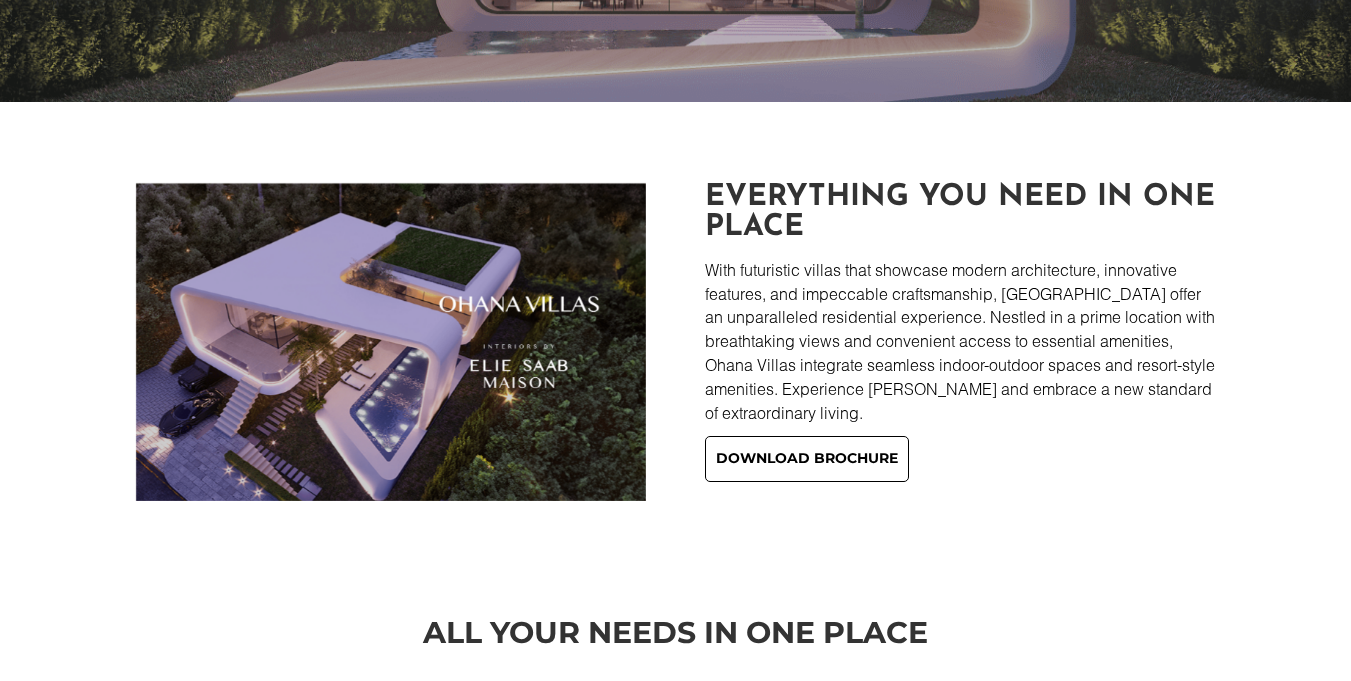 click on "Download brochure" at bounding box center [807, 459] 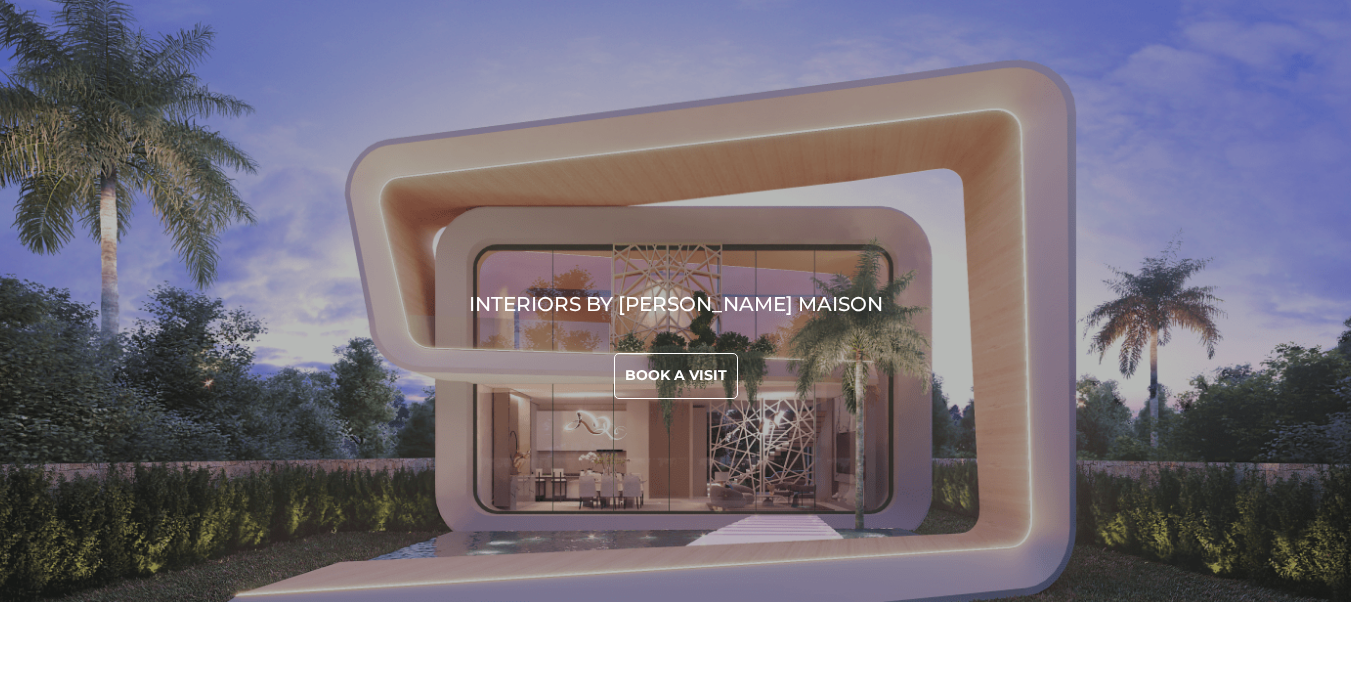 scroll, scrollTop: 0, scrollLeft: 0, axis: both 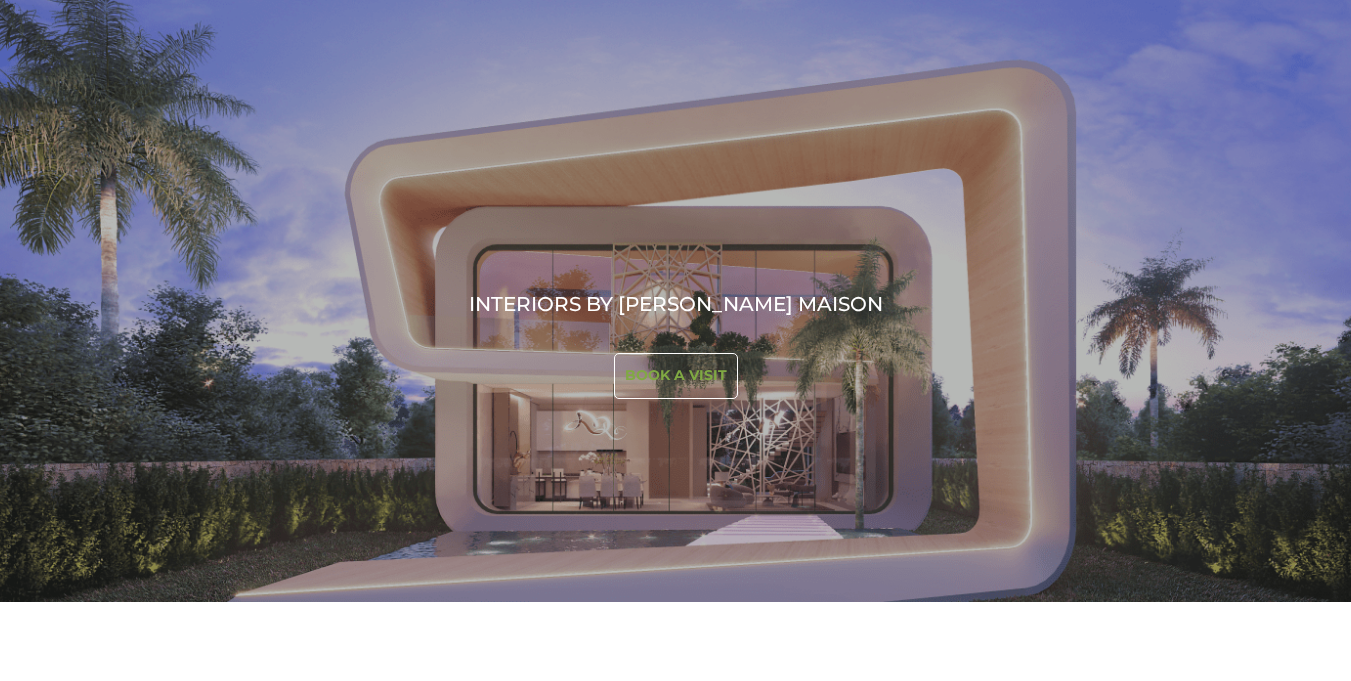 click on "Book a visit" at bounding box center (676, 376) 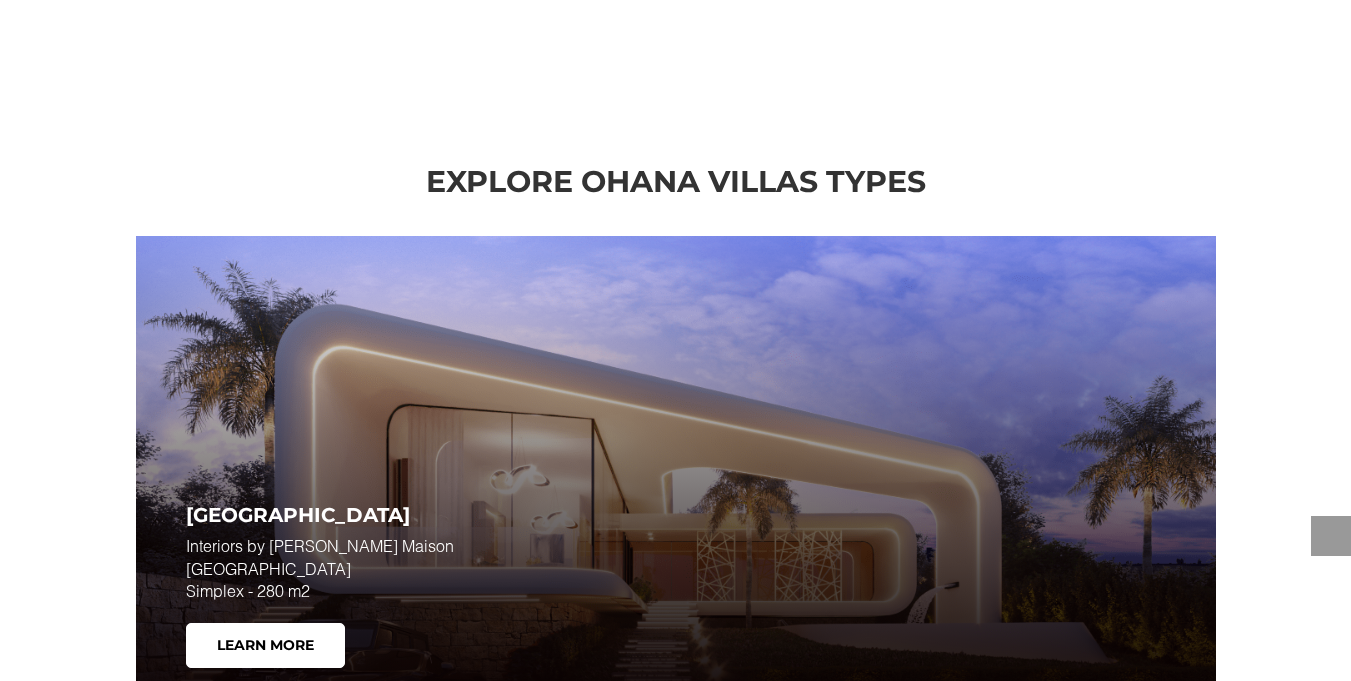 scroll, scrollTop: 2397, scrollLeft: 0, axis: vertical 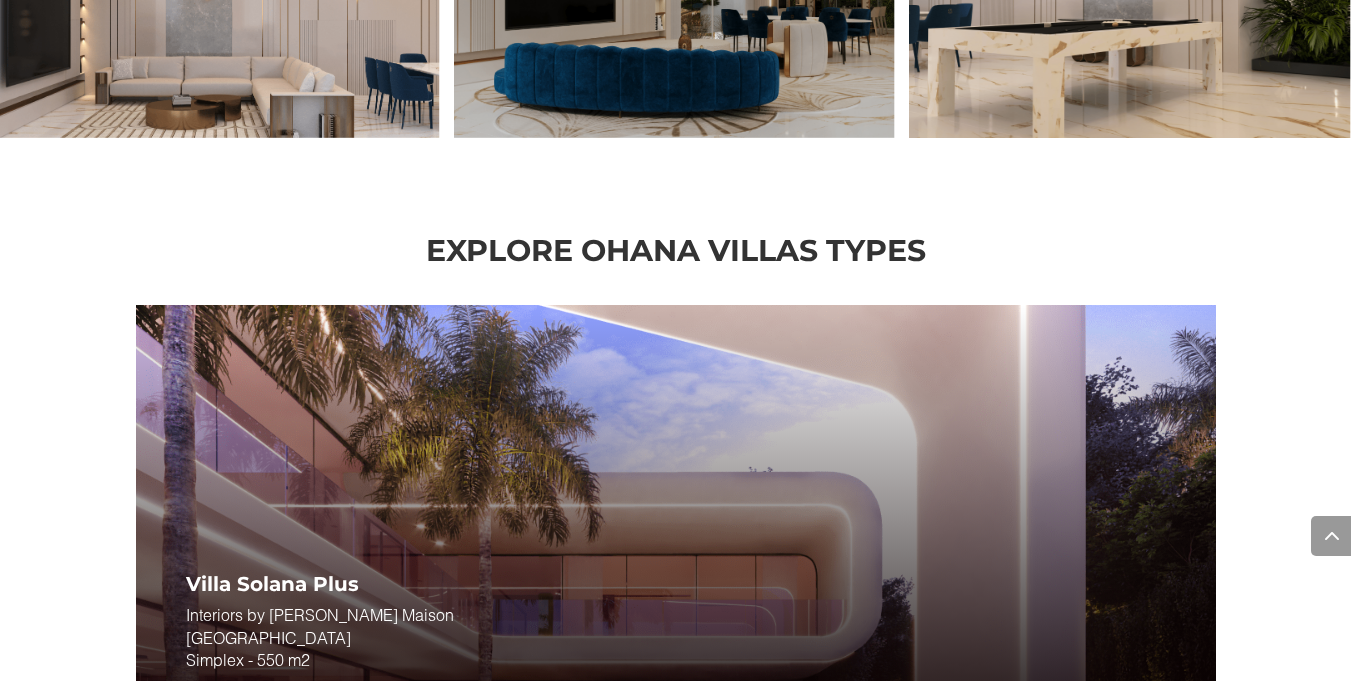 click on "Explore Ohana Villas Types
Villa Sol
Interiors by [PERSON_NAME] Maison Villa Sol Simplex - 230 m2
Learn More
Villa Solana Plus
Interiors by [PERSON_NAME] Maison Villa Solana Simplex - 550 m2
Learn More
Villa Neo
Interiors by [PERSON_NAME] Maison Villa Neo Learn More" at bounding box center (675, 573) 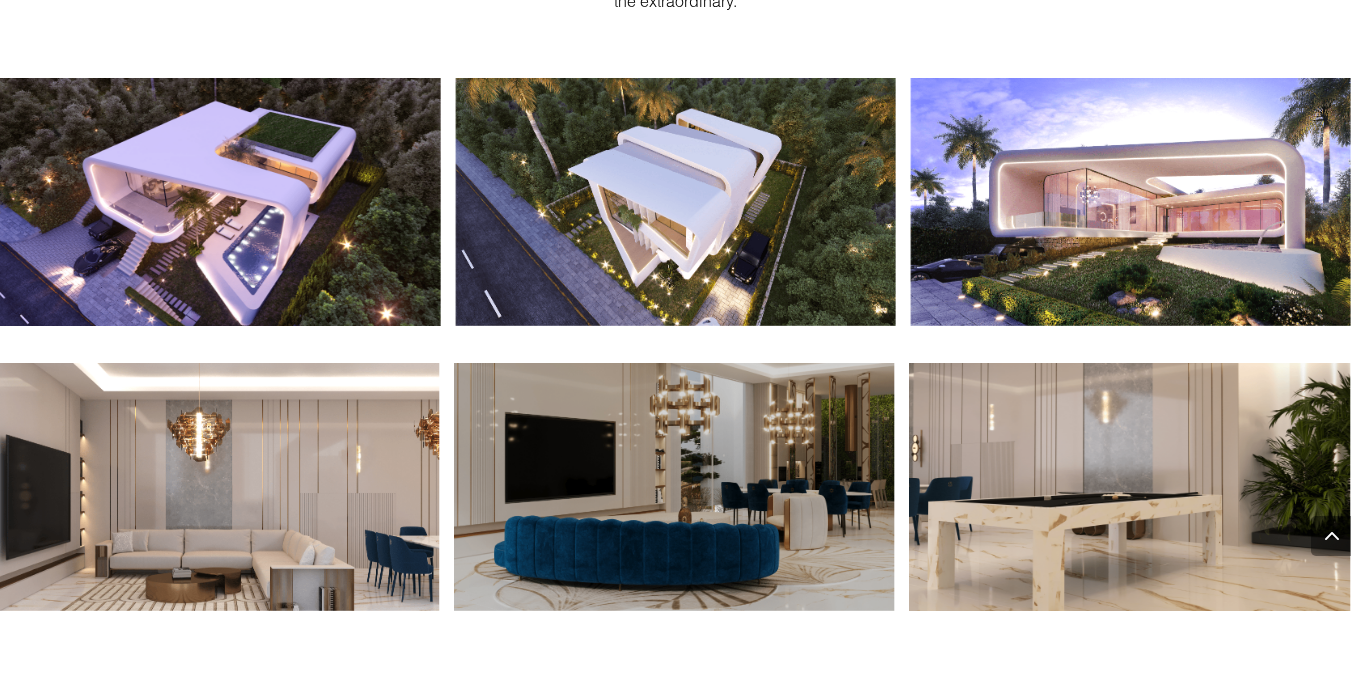 scroll, scrollTop: 1897, scrollLeft: 0, axis: vertical 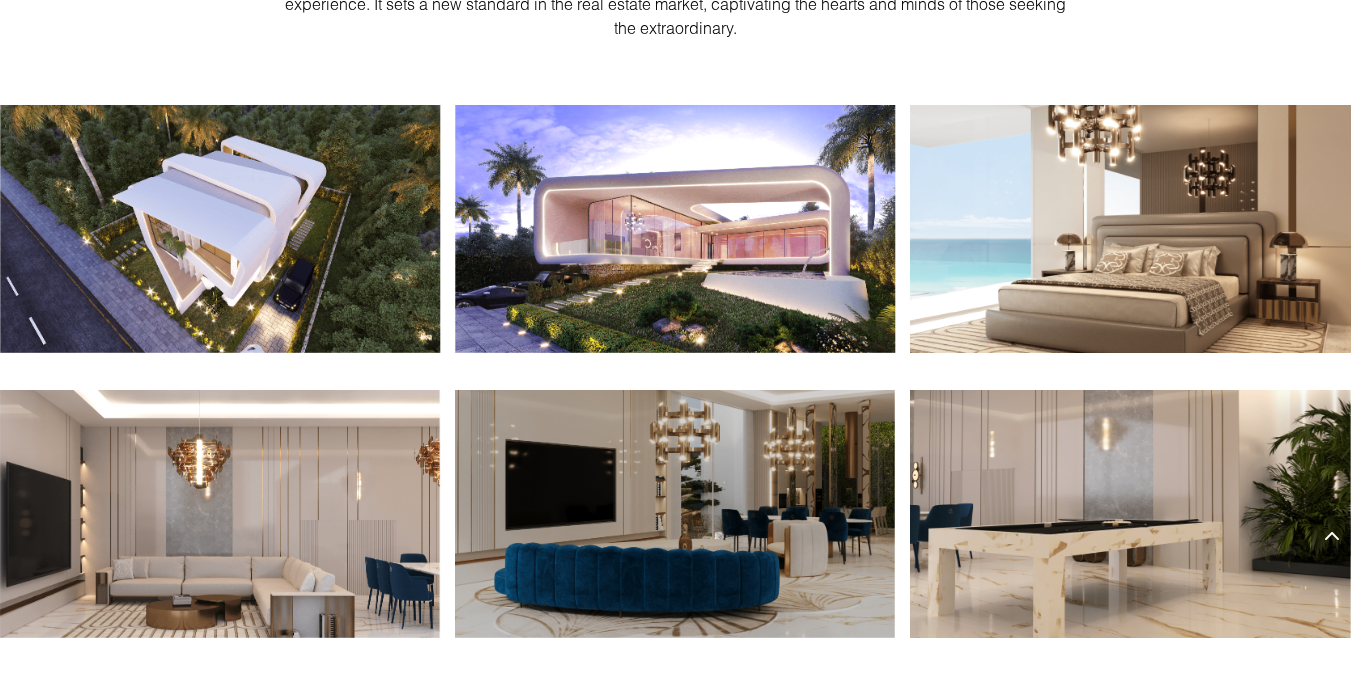 click at bounding box center (-235, 229) 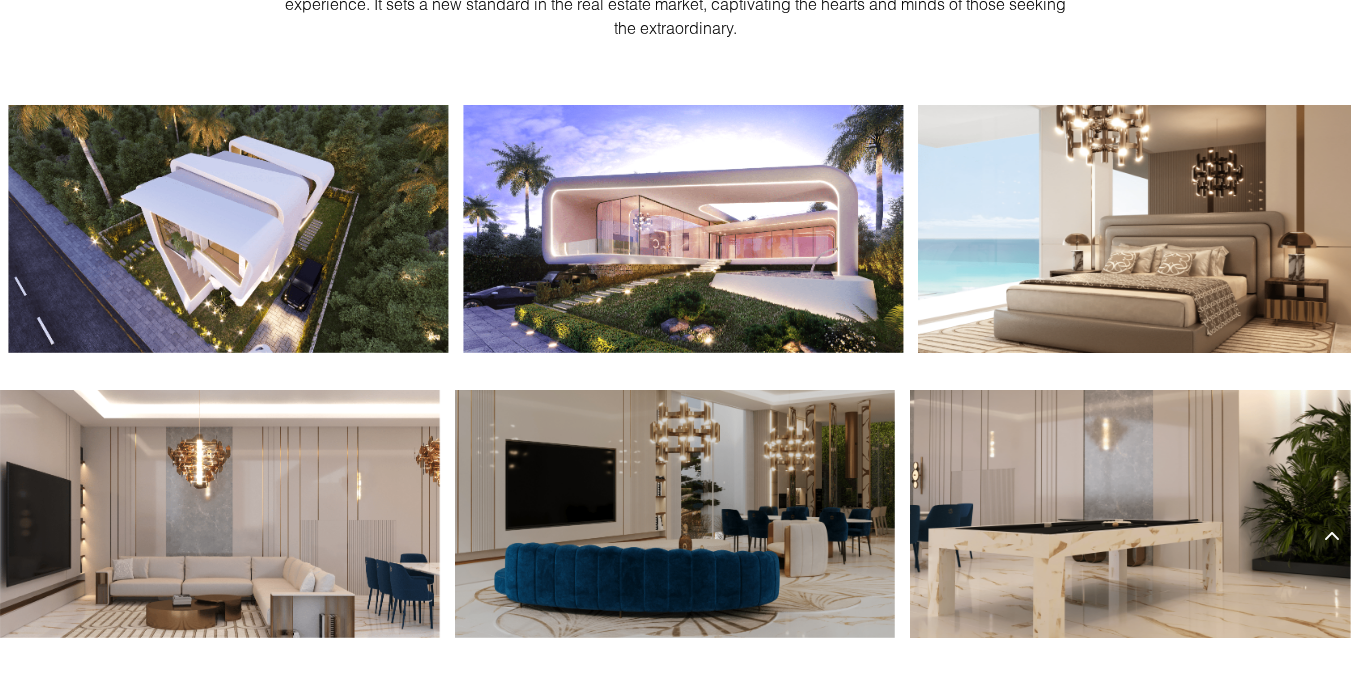 drag, startPoint x: 1125, startPoint y: 267, endPoint x: 681, endPoint y: 278, distance: 444.13623 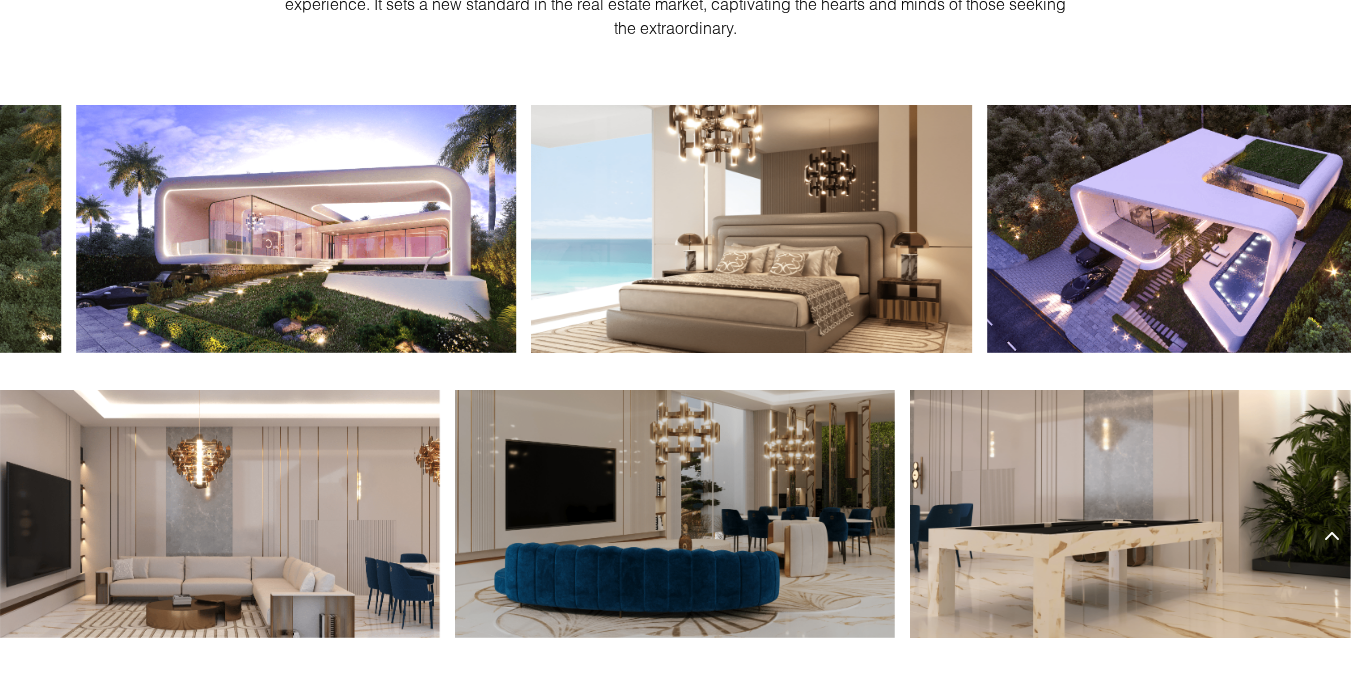 drag, startPoint x: 1115, startPoint y: 257, endPoint x: 682, endPoint y: 281, distance: 433.6646 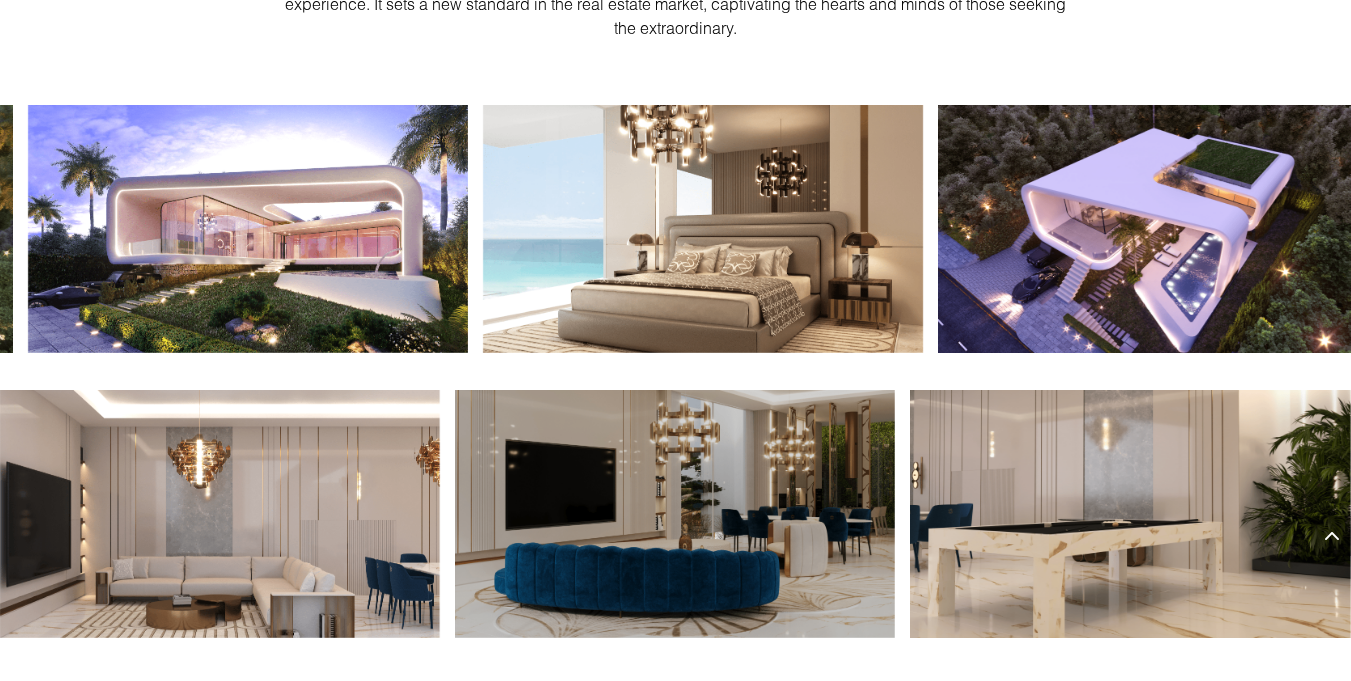 drag, startPoint x: 1222, startPoint y: 238, endPoint x: 839, endPoint y: 253, distance: 383.2936 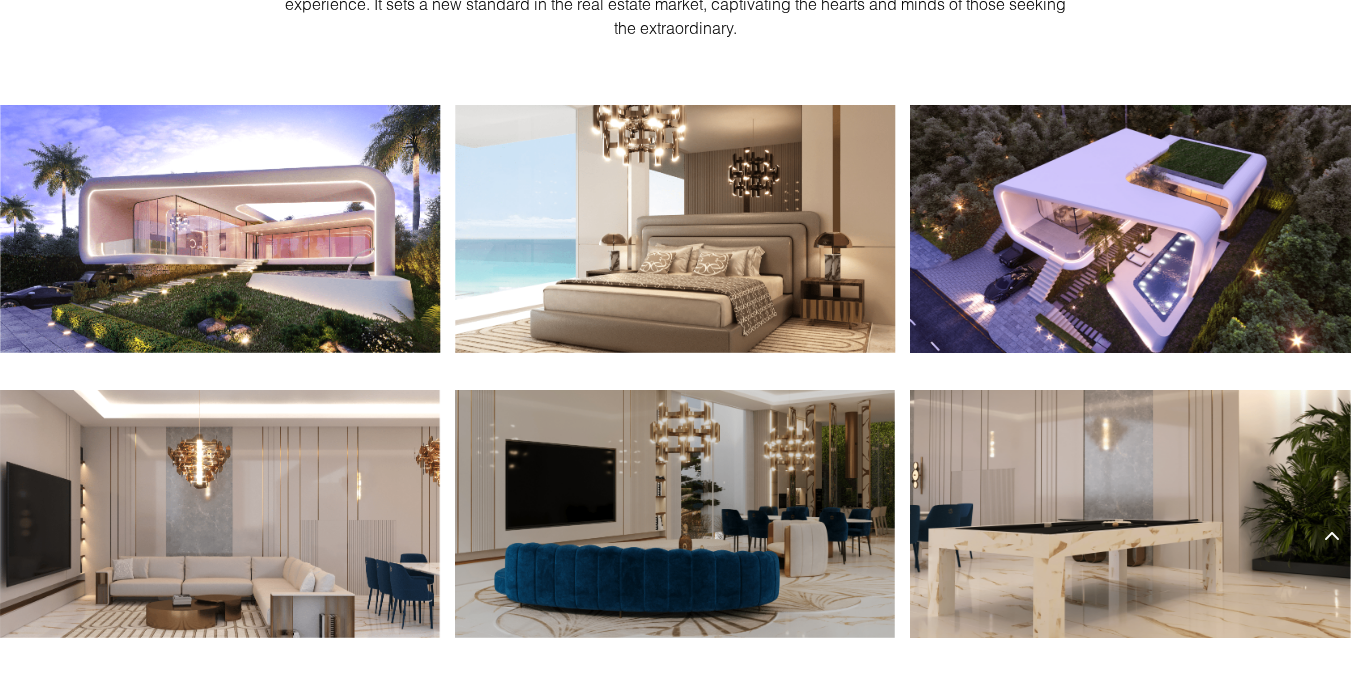 click at bounding box center [1586, 229] 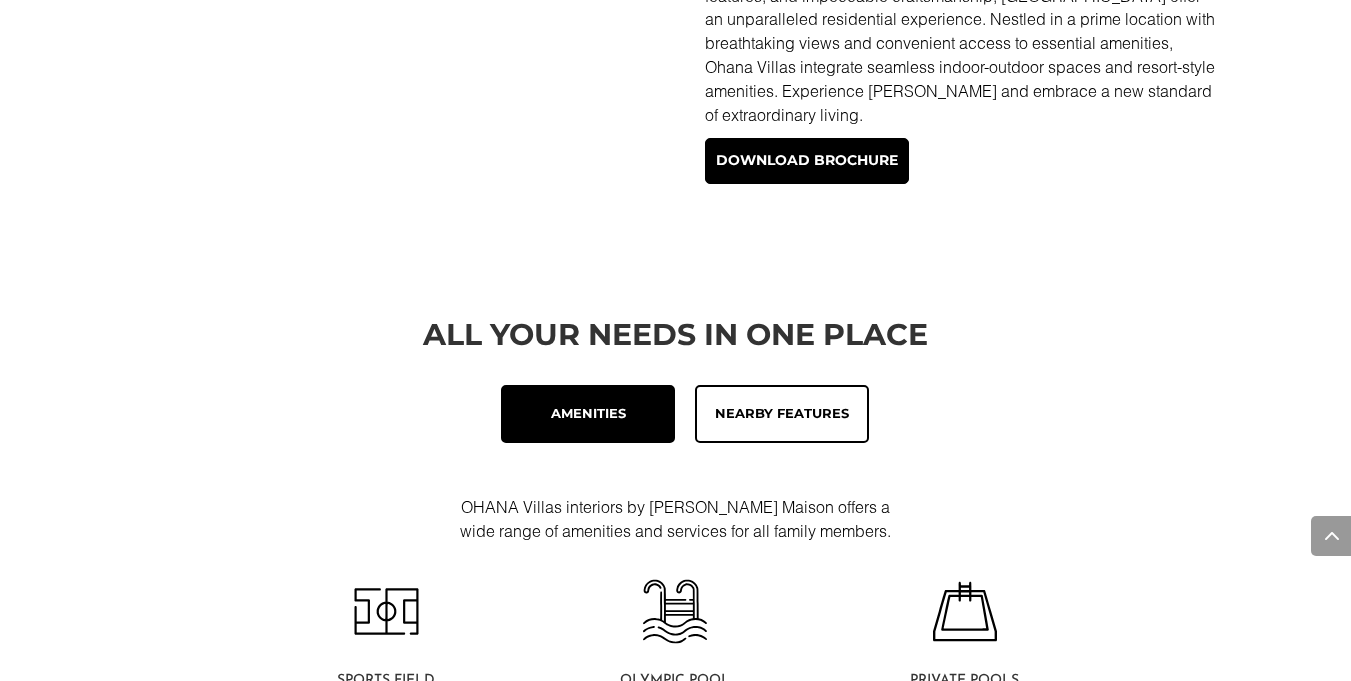 scroll, scrollTop: 797, scrollLeft: 0, axis: vertical 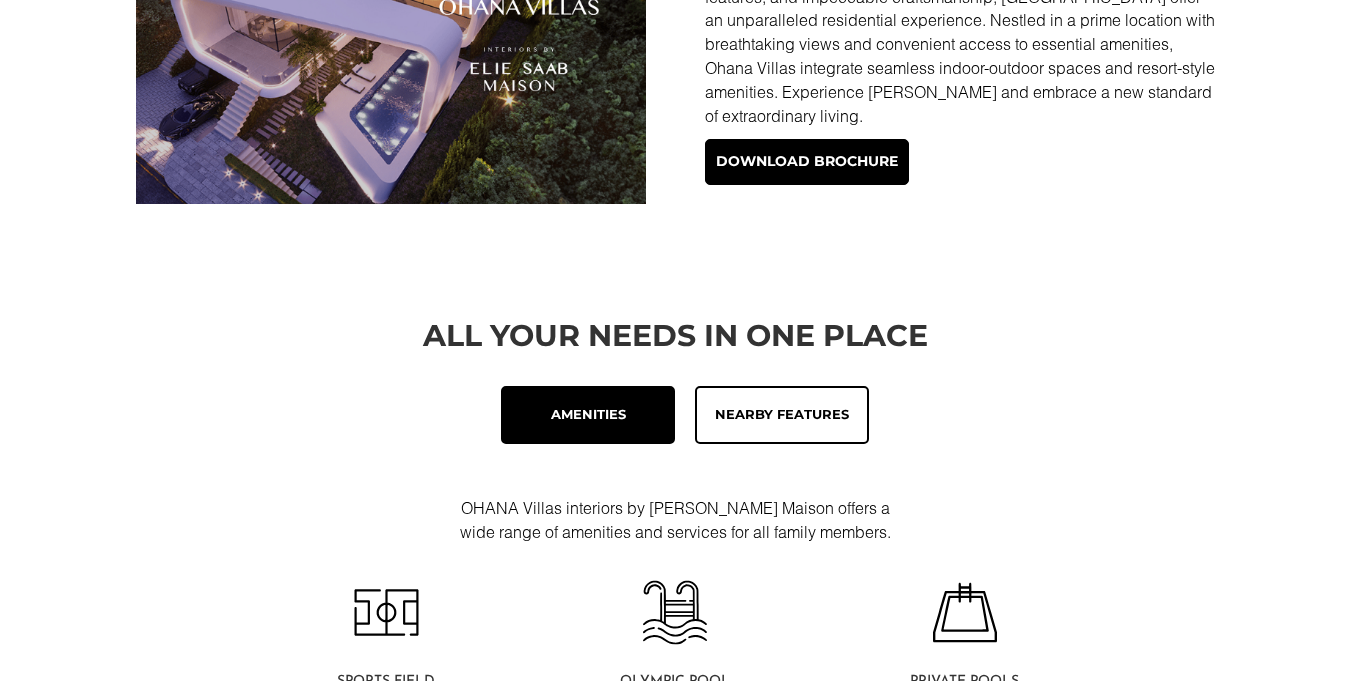 click on "Amenities" at bounding box center (588, 415) 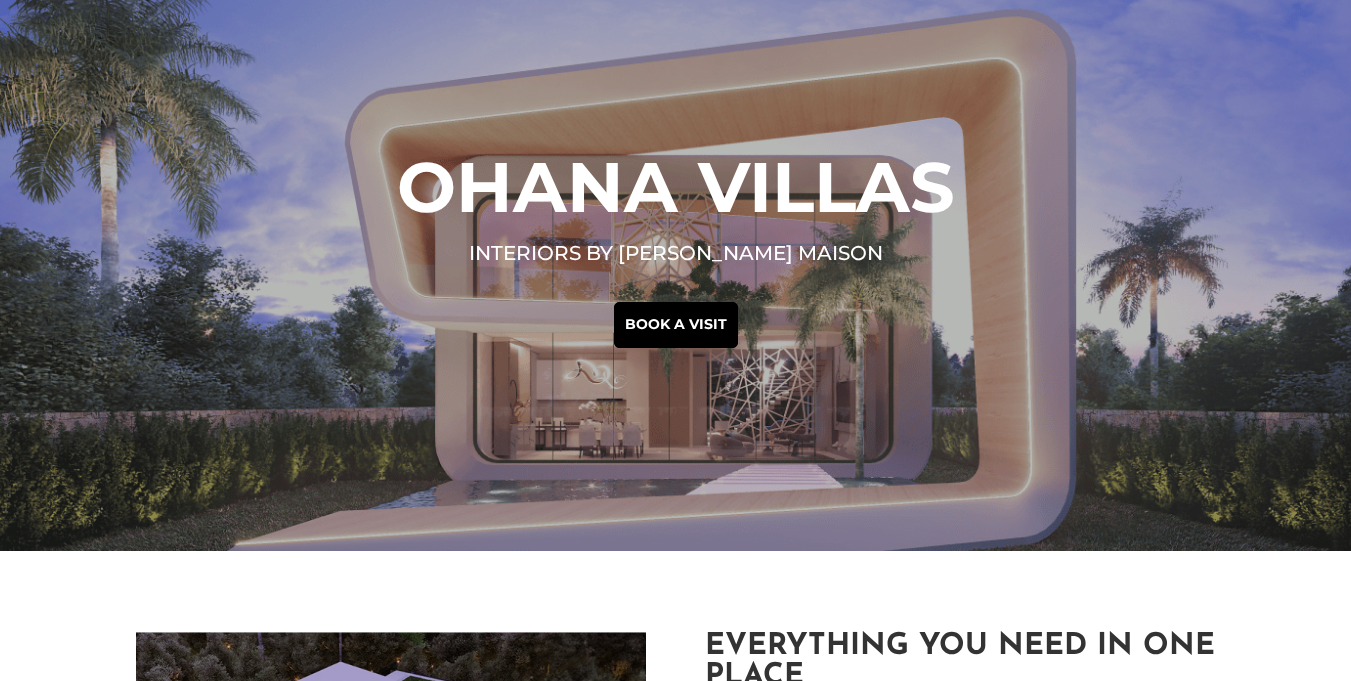 scroll, scrollTop: 0, scrollLeft: 0, axis: both 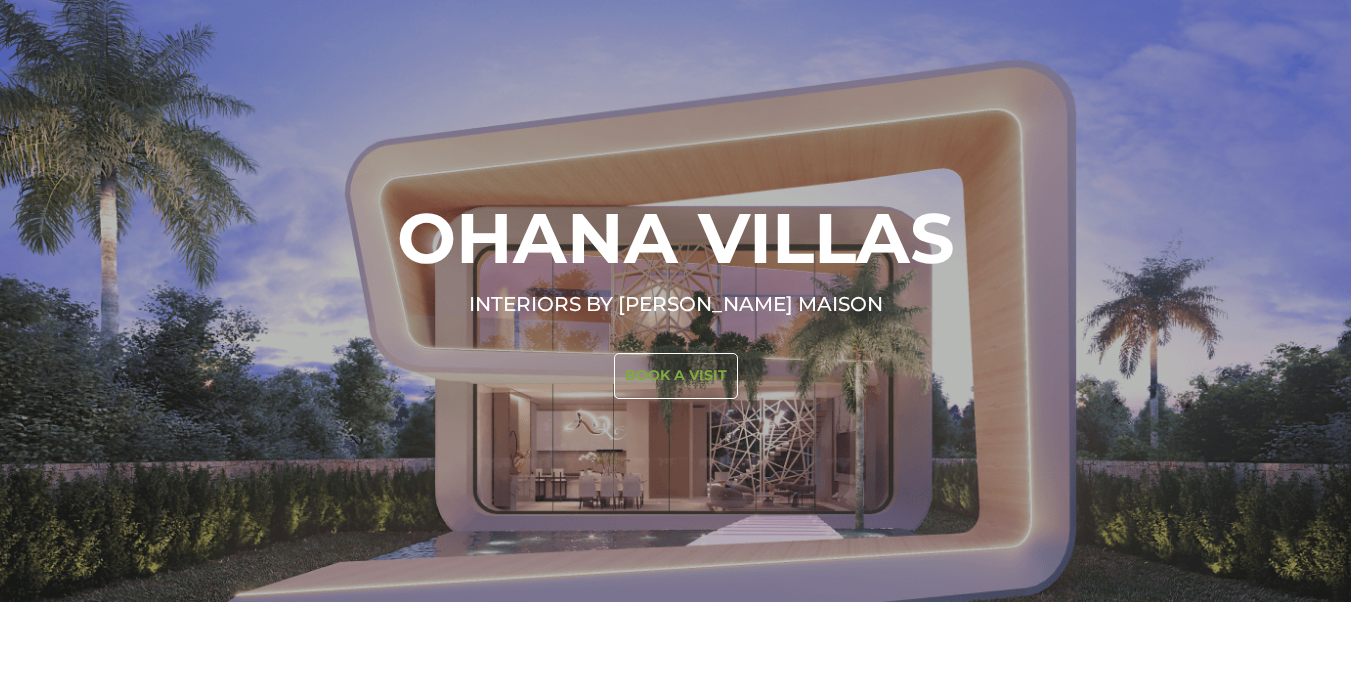 click on "Book a visit" at bounding box center (676, 376) 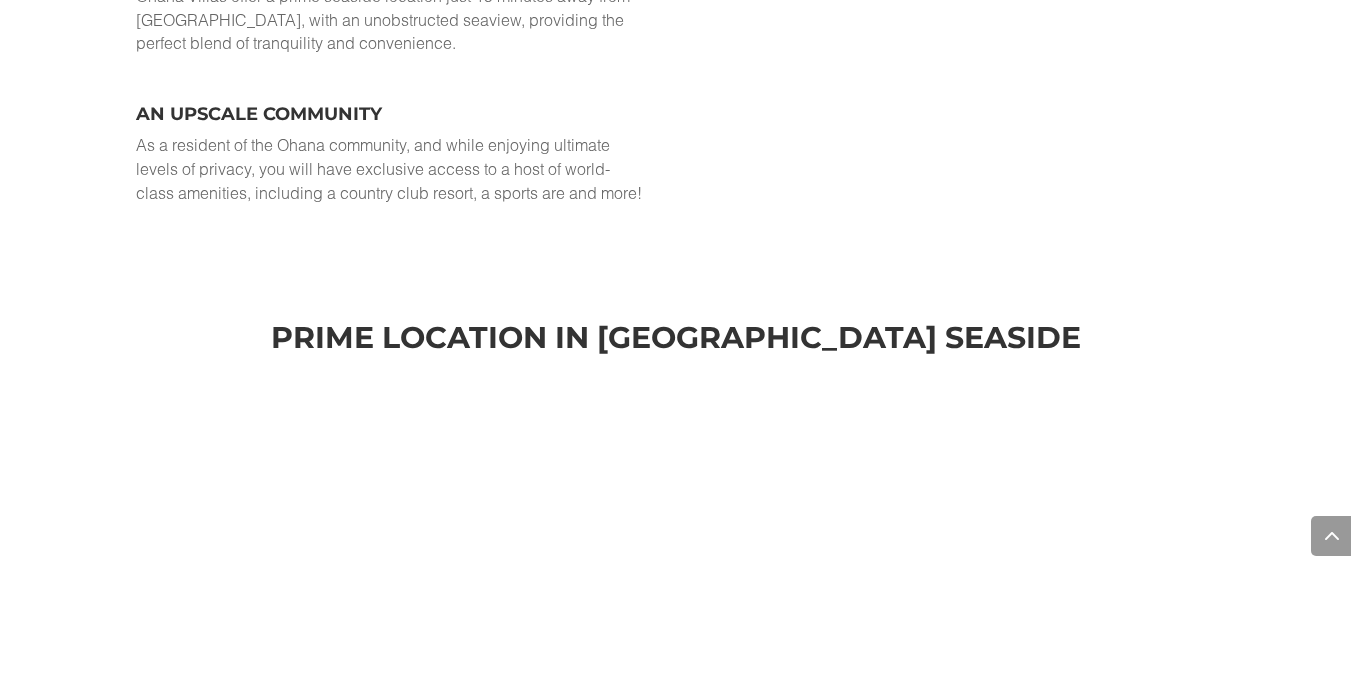 scroll, scrollTop: 4197, scrollLeft: 0, axis: vertical 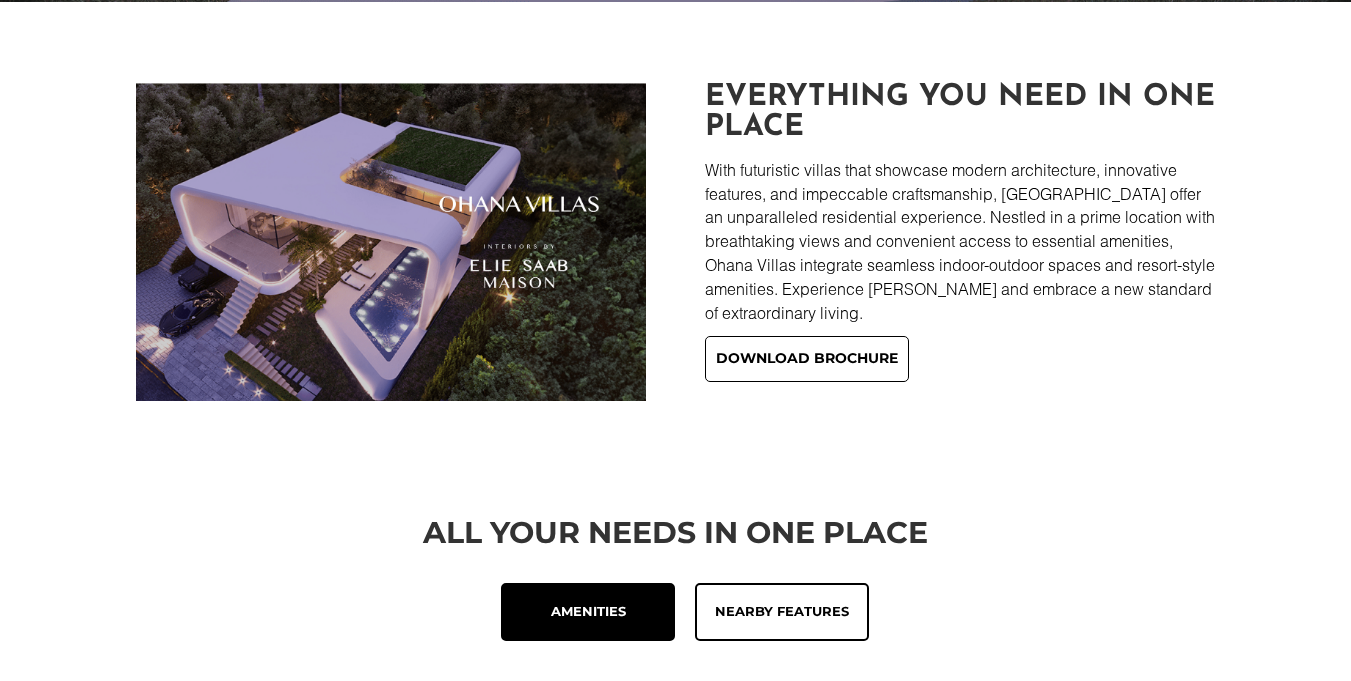 click on "Download brochure" at bounding box center [807, 359] 